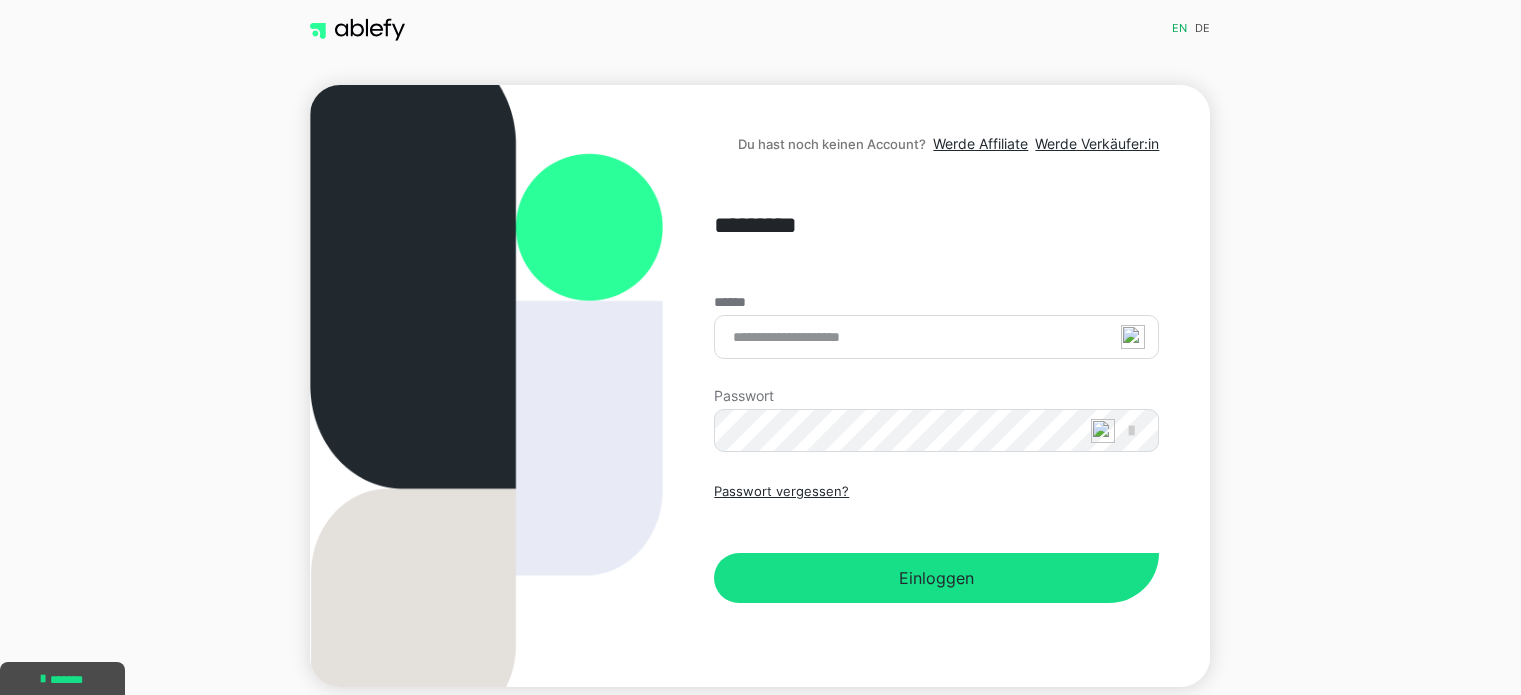 scroll, scrollTop: 0, scrollLeft: 0, axis: both 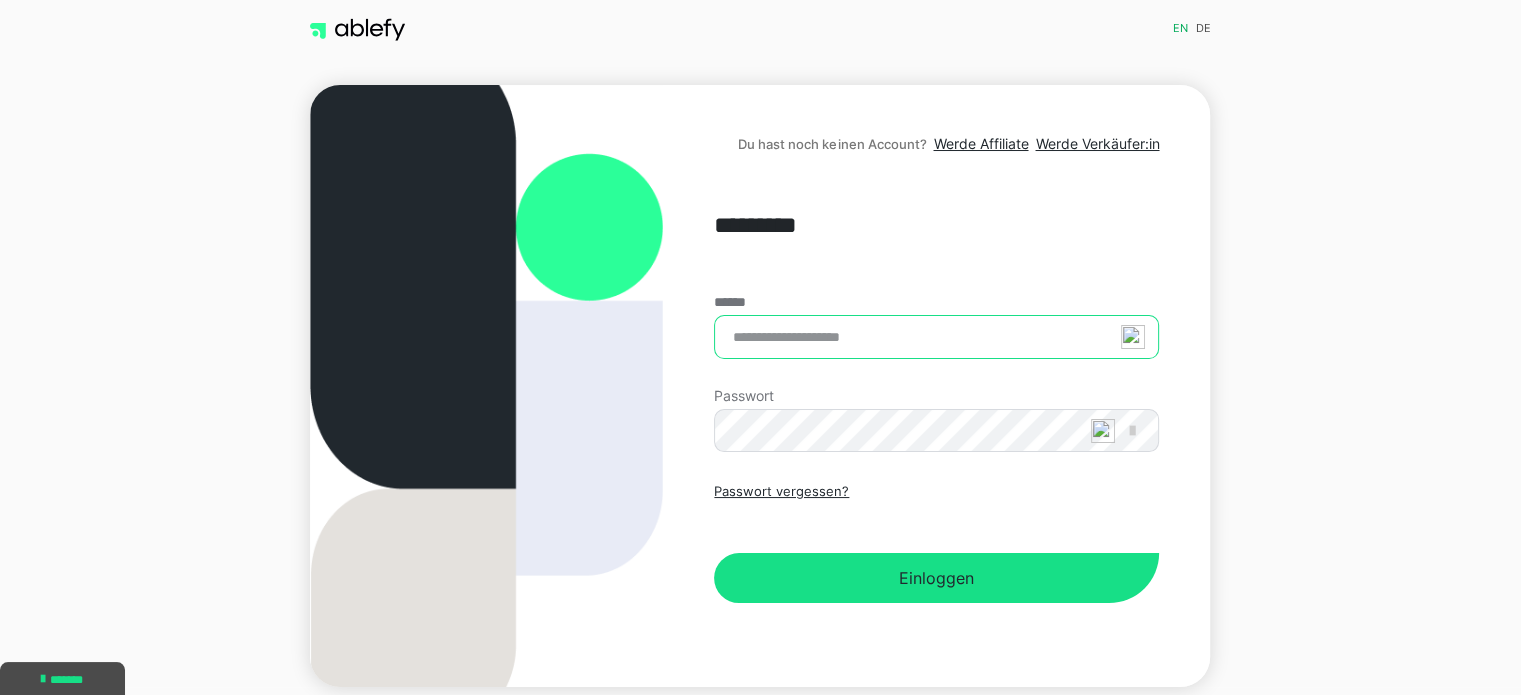 click on "******" at bounding box center [936, 337] 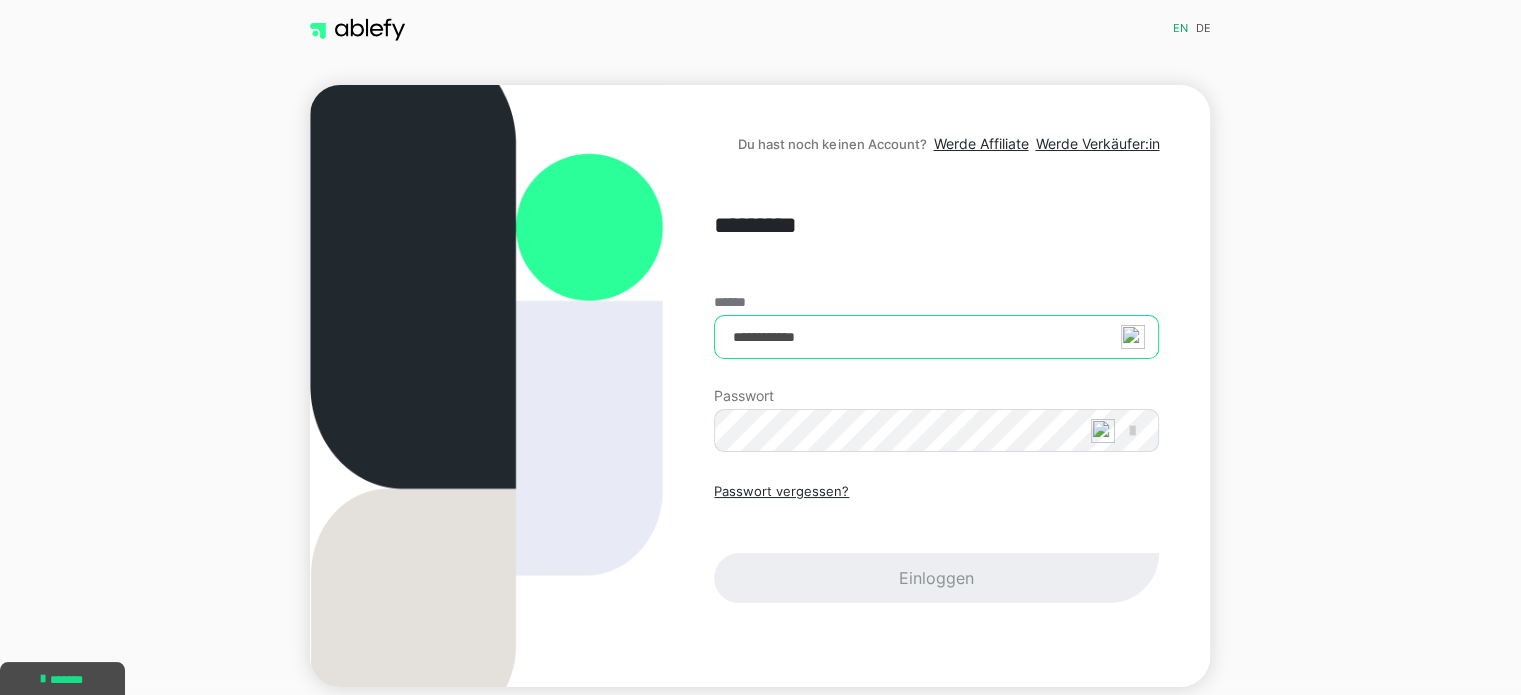 type on "**********" 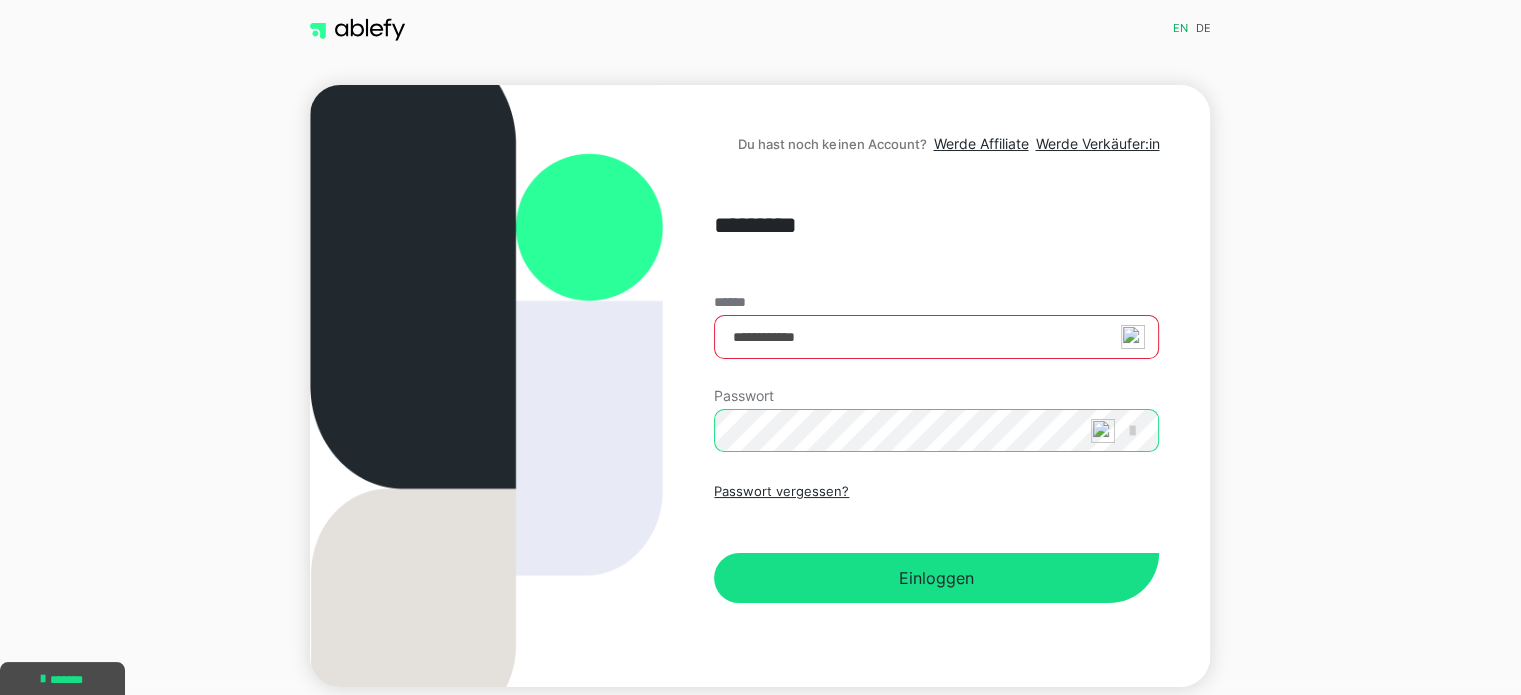 click on "Einloggen" at bounding box center [936, 578] 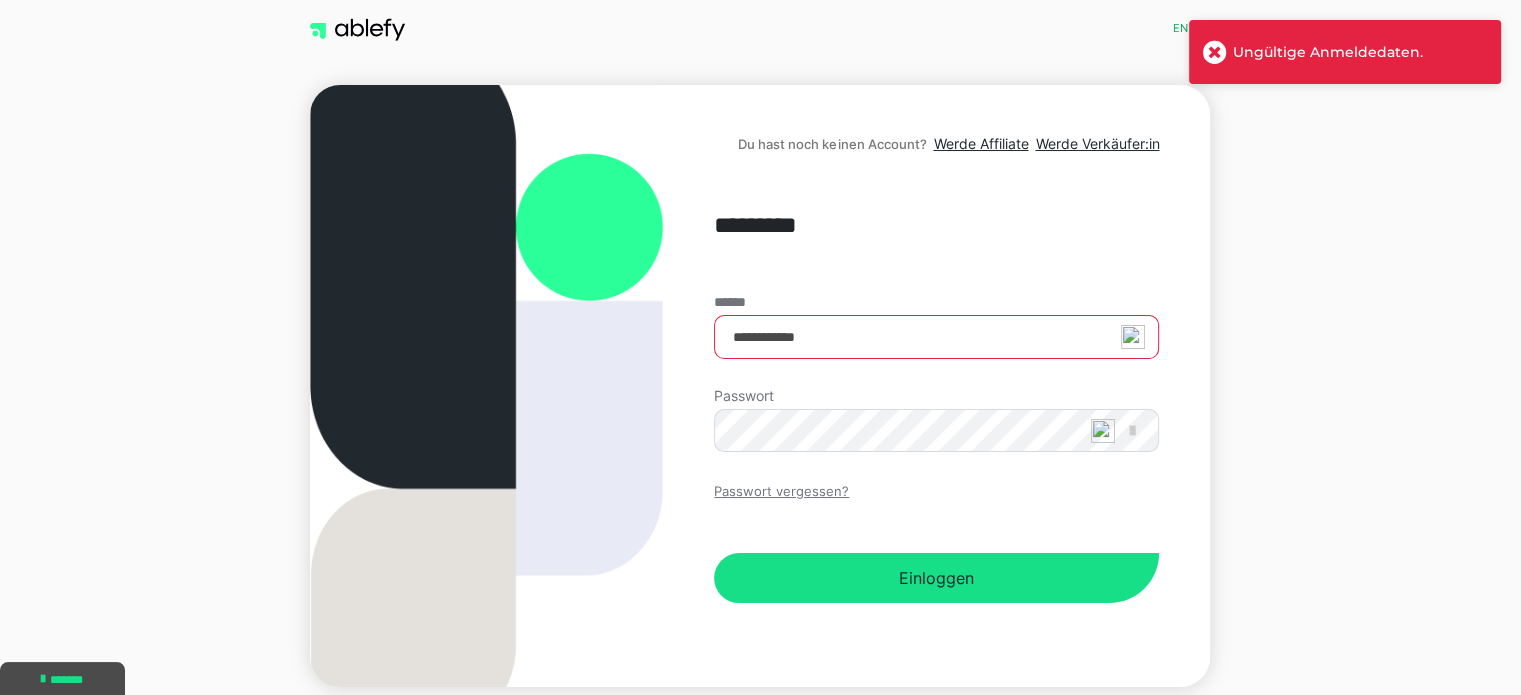 click on "Passwort vergessen?" at bounding box center (781, 492) 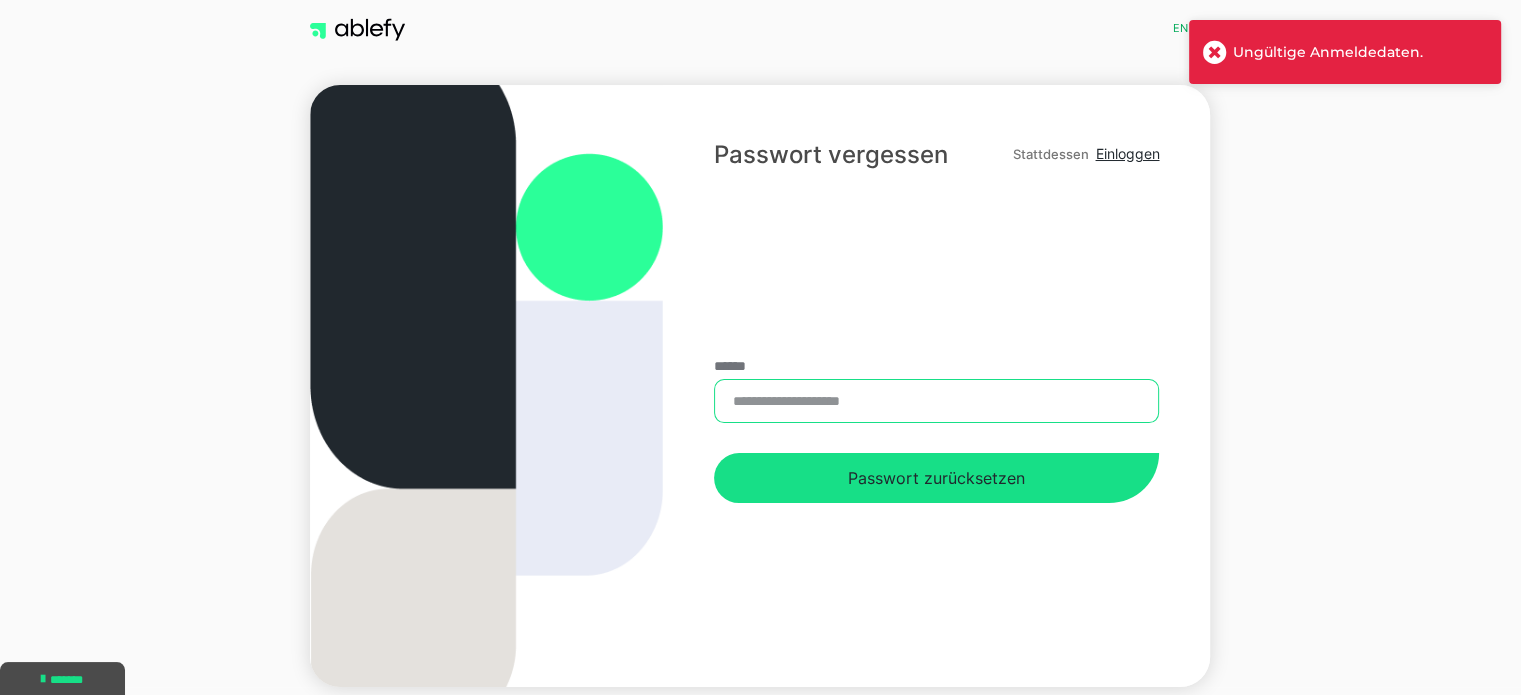 click on "******" at bounding box center [936, 401] 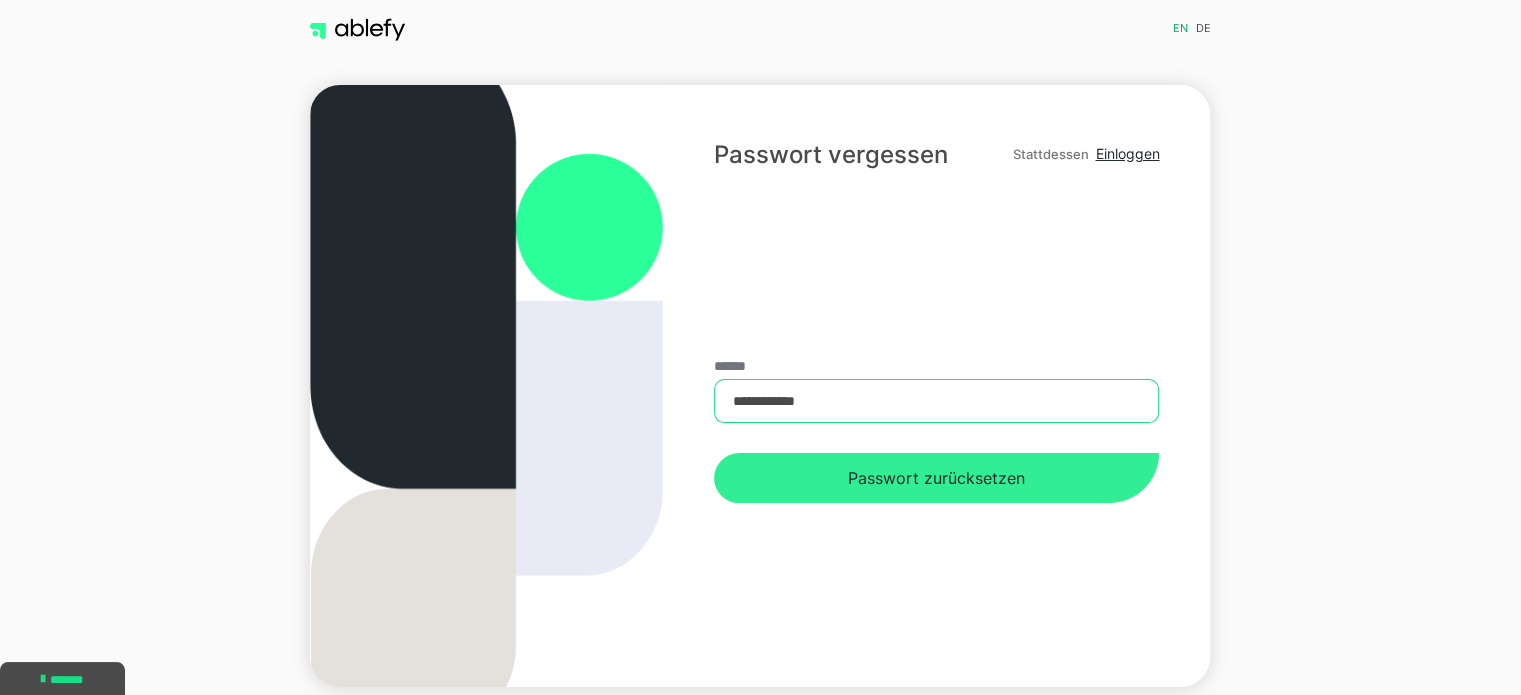 type on "**********" 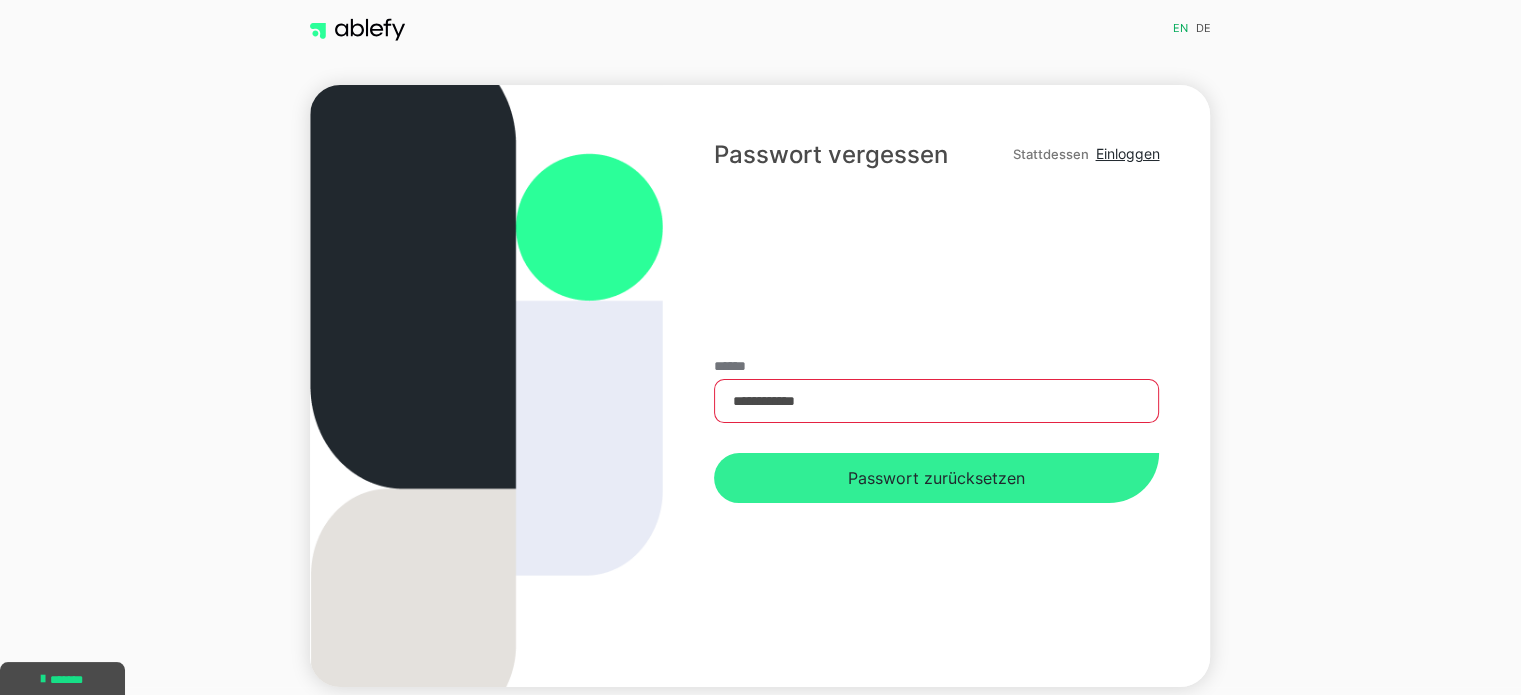 click on "Passwort zurücksetzen" at bounding box center (936, 478) 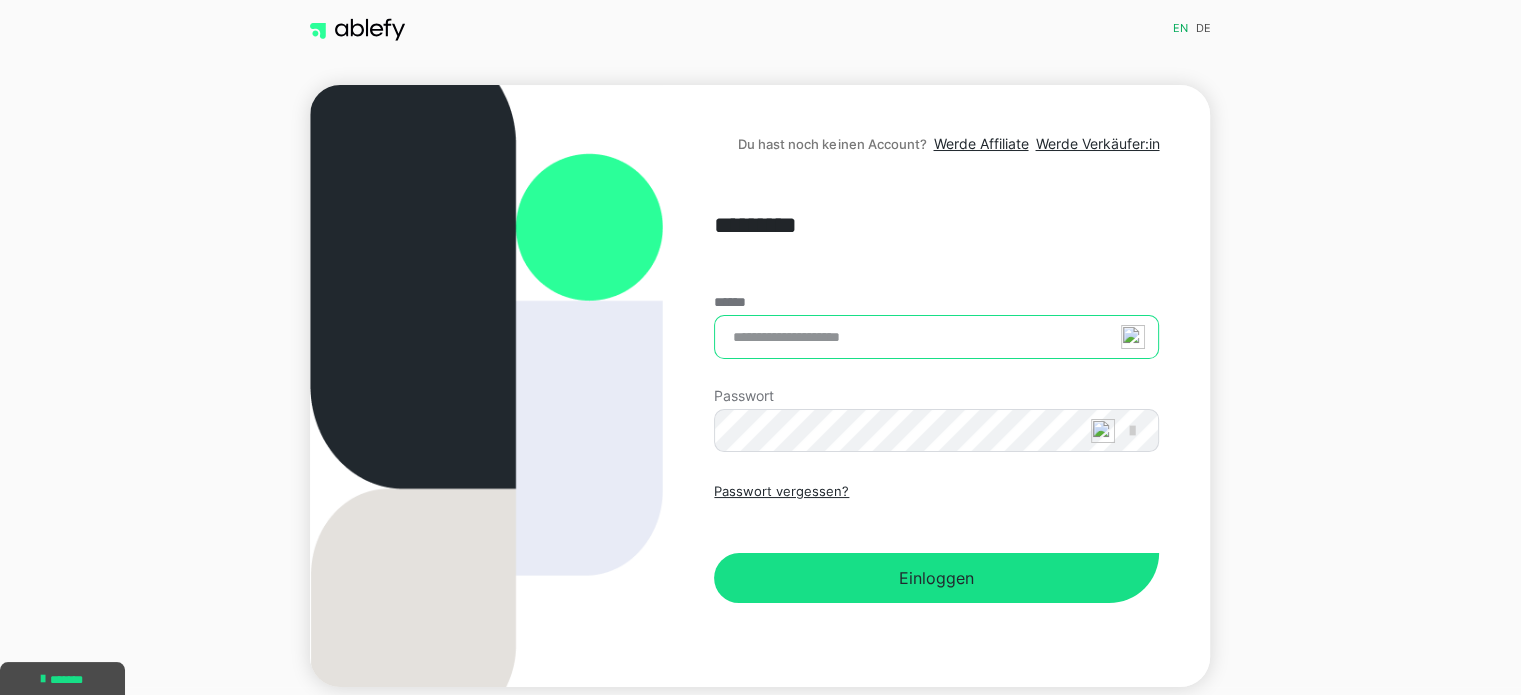 click on "******" at bounding box center [936, 337] 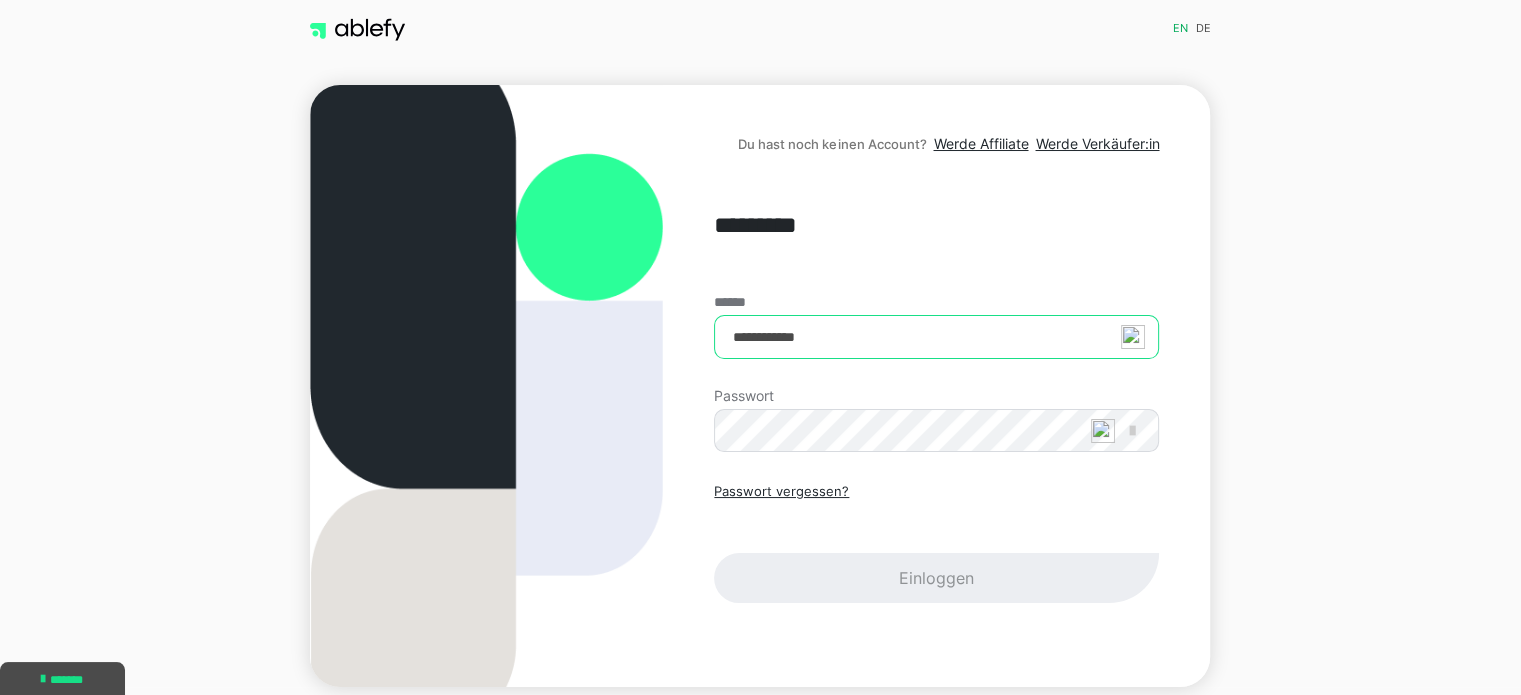 type on "**********" 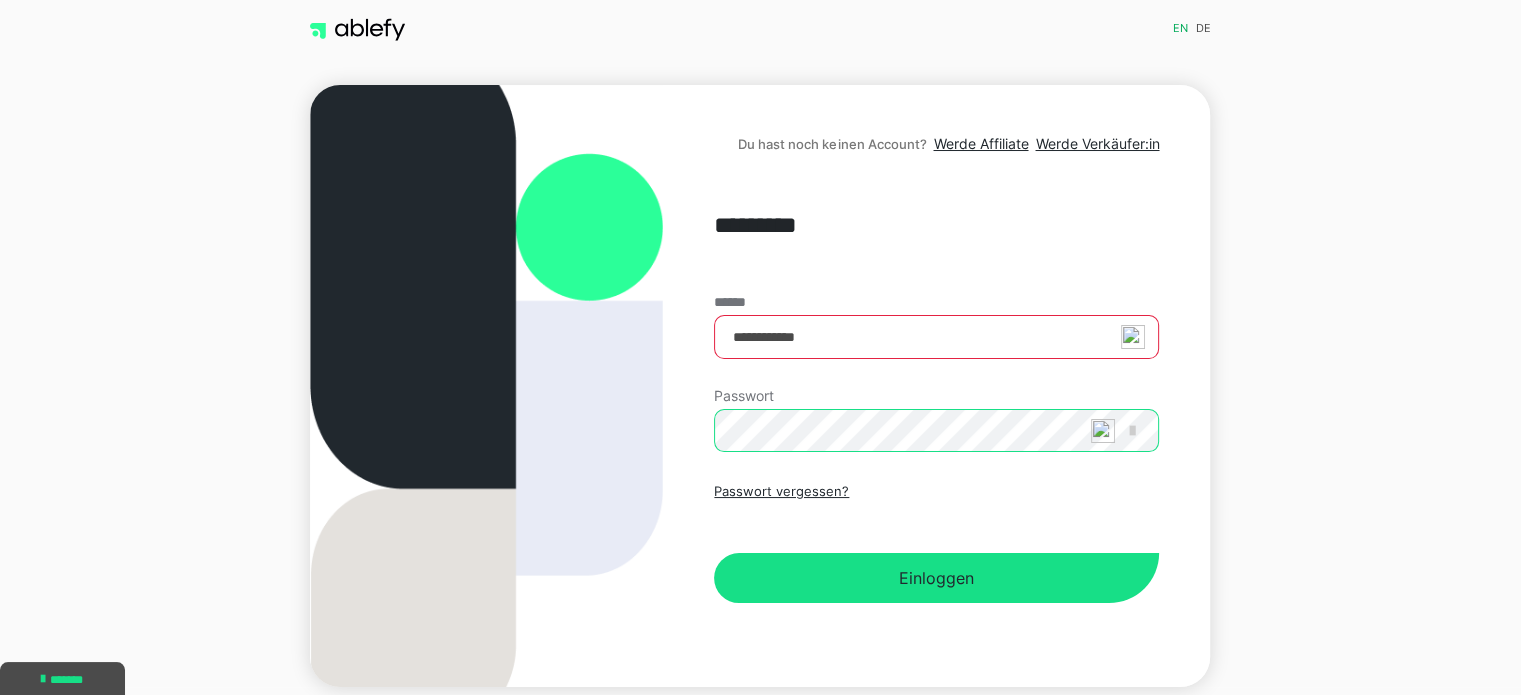 click on "Einloggen" at bounding box center [936, 578] 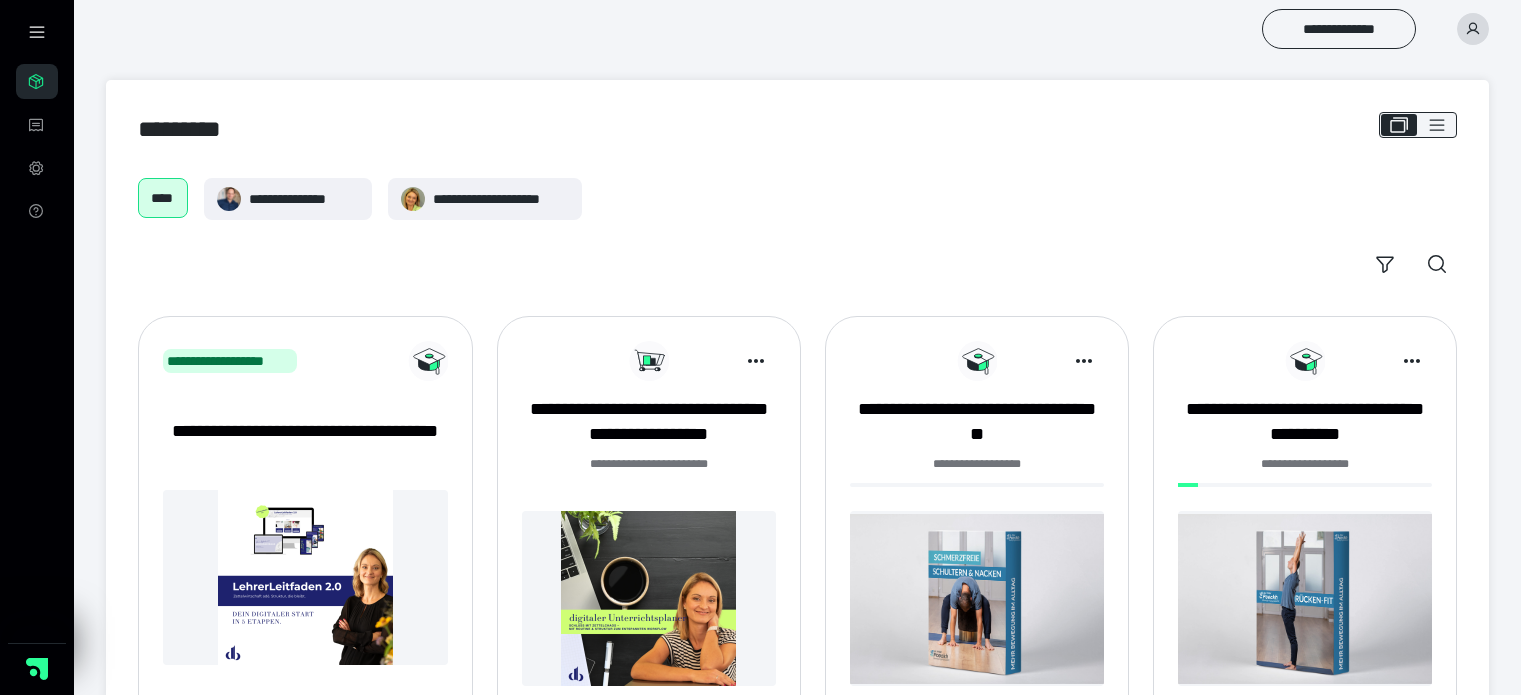 scroll, scrollTop: 0, scrollLeft: 0, axis: both 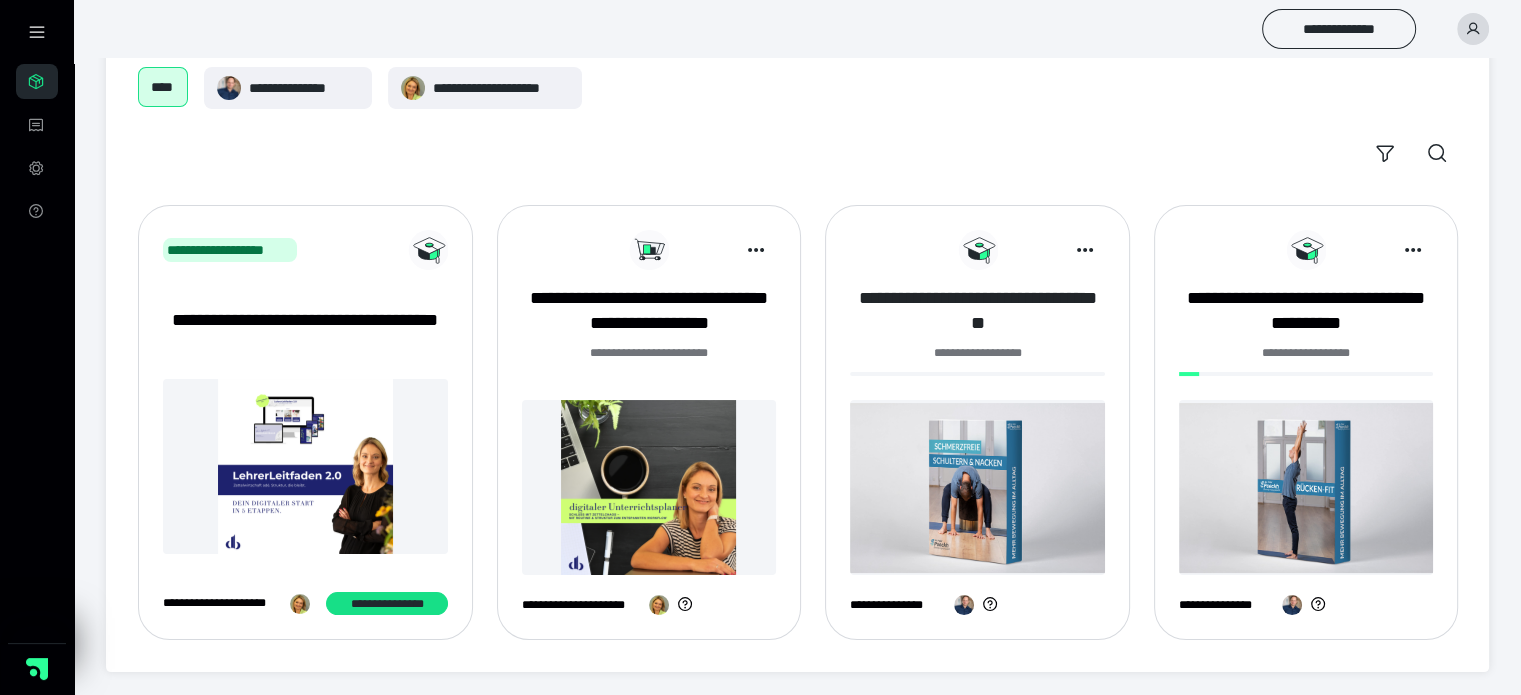 click on "**********" at bounding box center [977, 311] 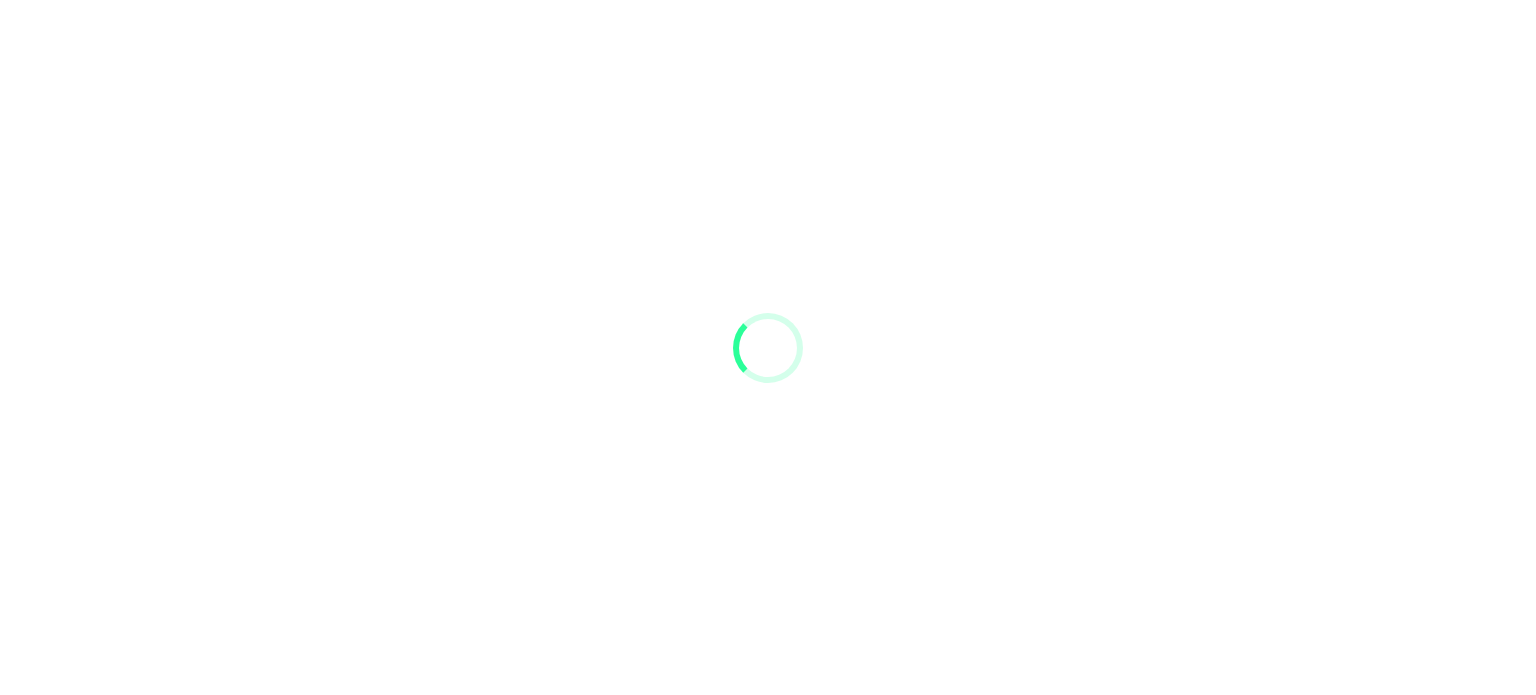 scroll, scrollTop: 0, scrollLeft: 0, axis: both 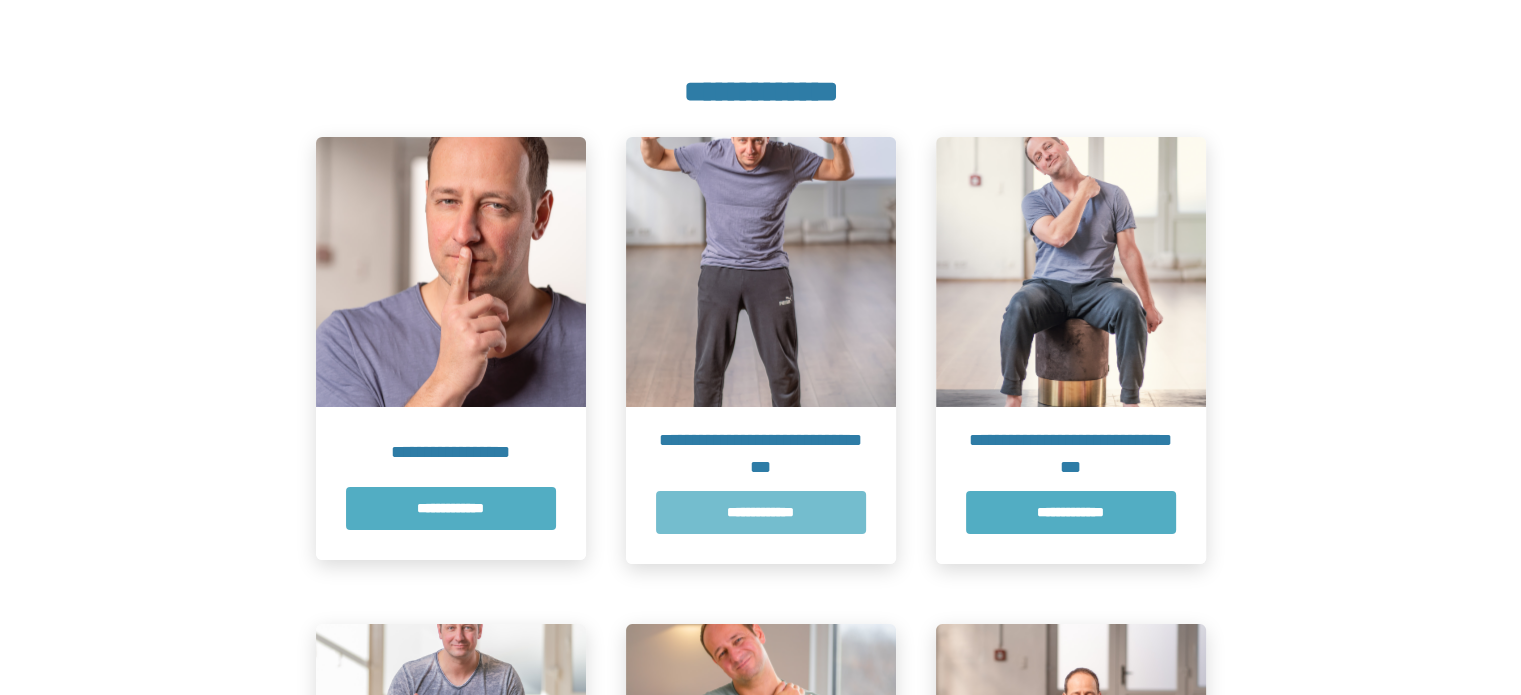 click on "**********" at bounding box center [761, 512] 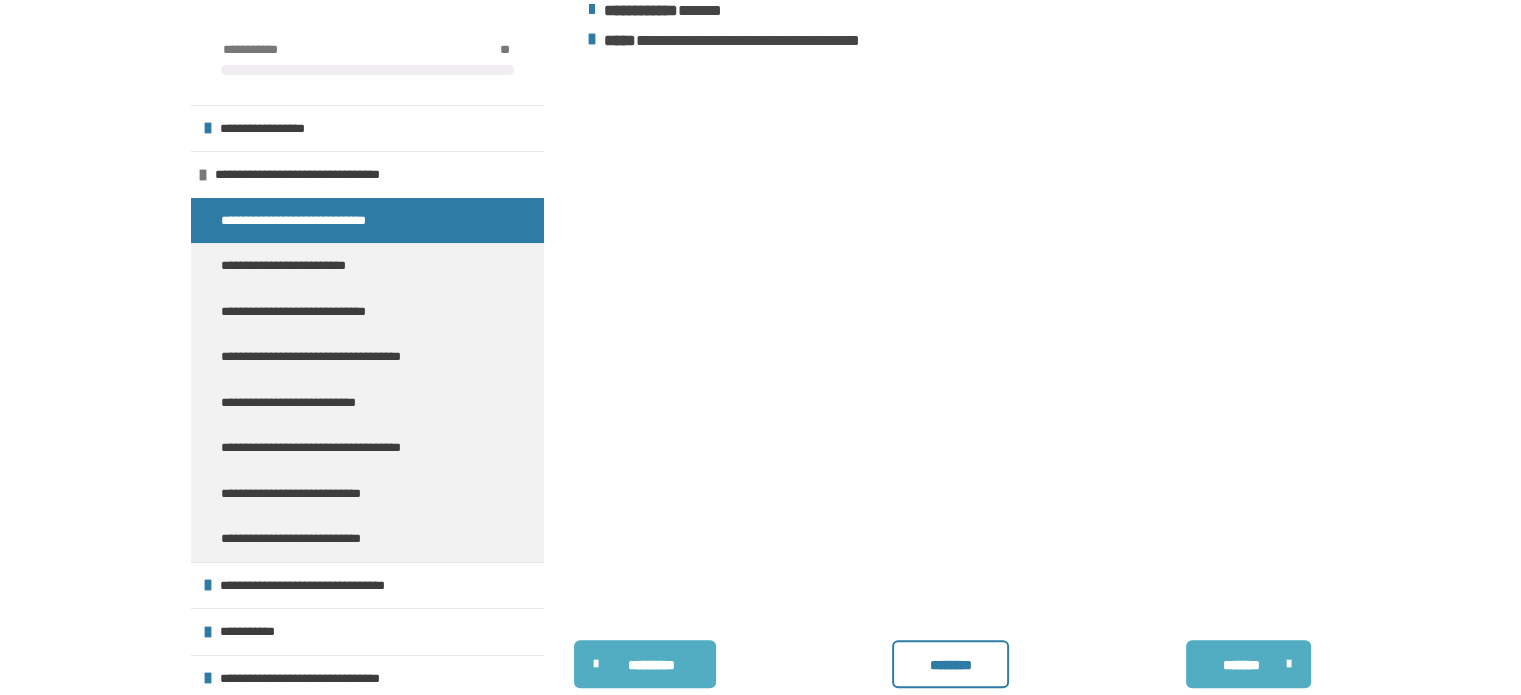 scroll, scrollTop: 728, scrollLeft: 0, axis: vertical 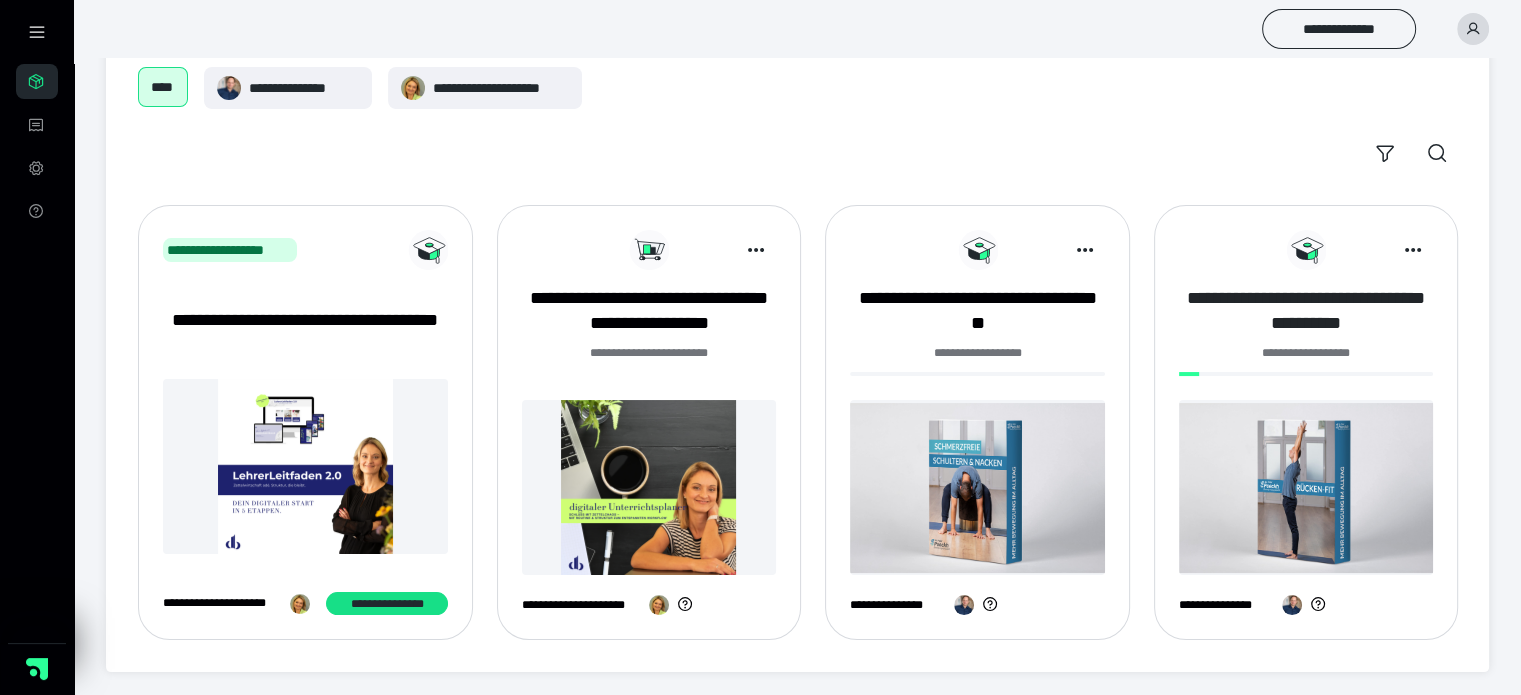click on "**********" at bounding box center (1306, 311) 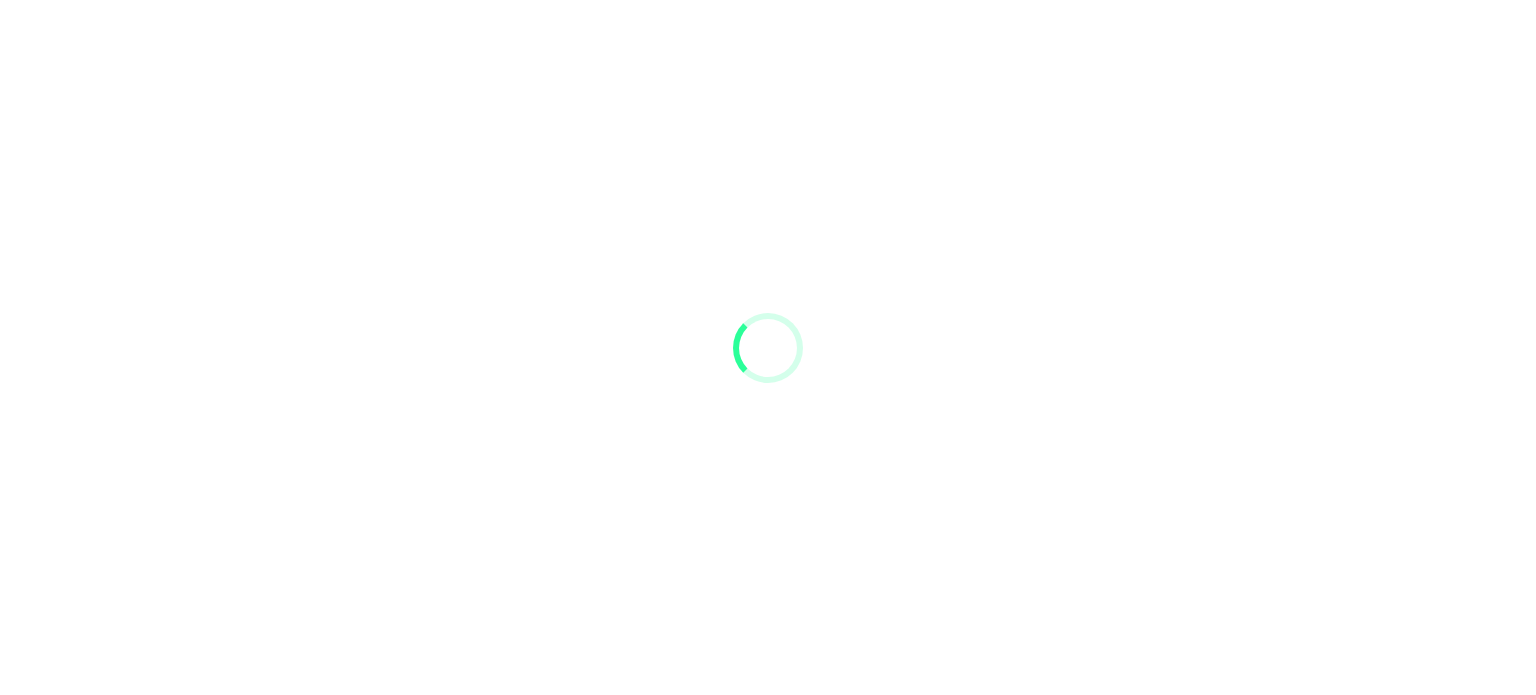 scroll, scrollTop: 0, scrollLeft: 0, axis: both 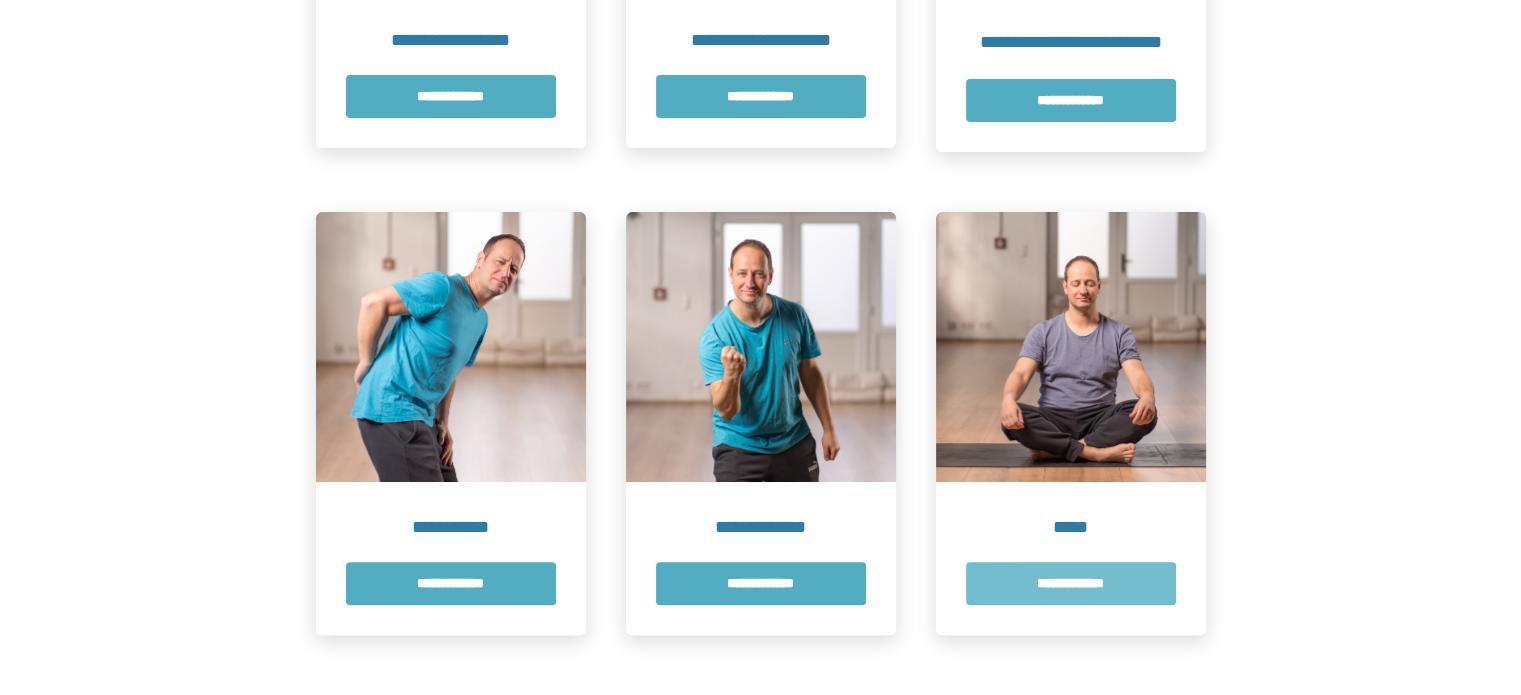 click on "**********" at bounding box center (1071, 583) 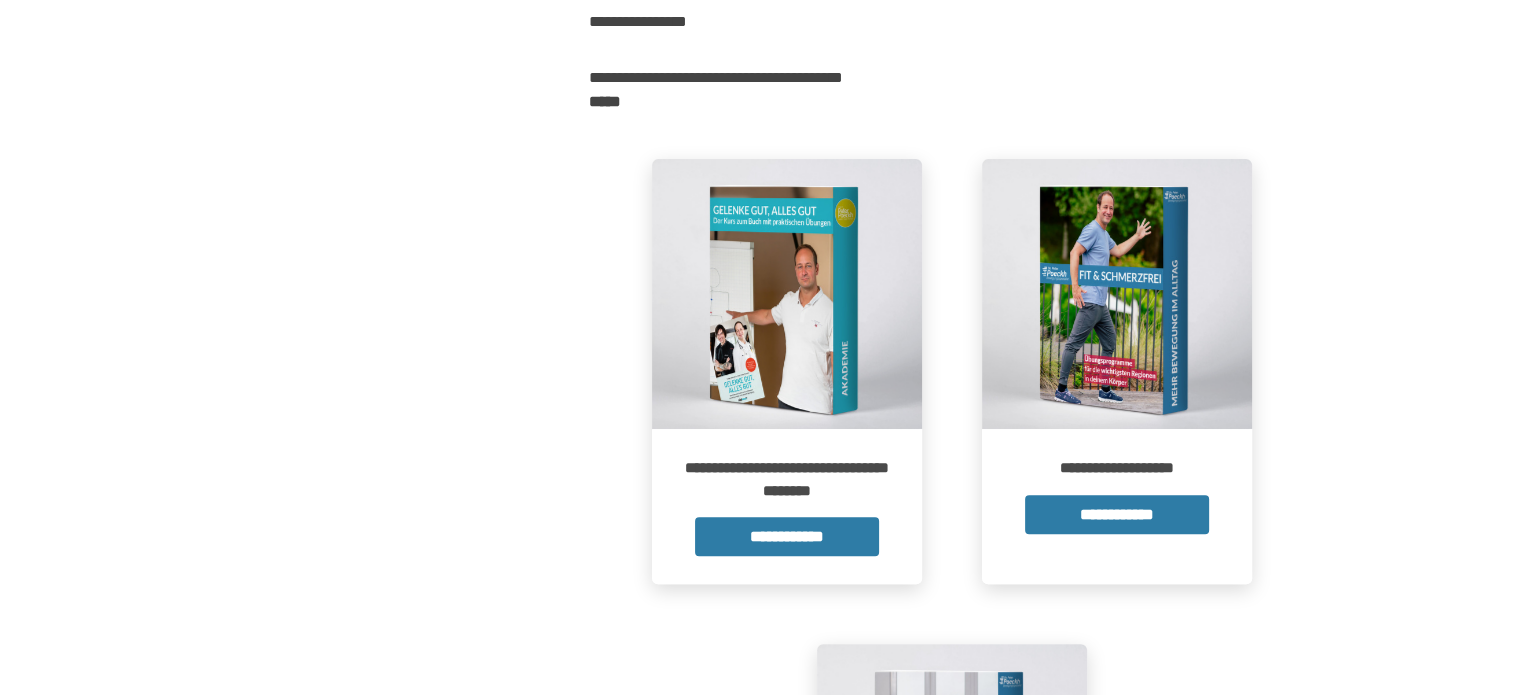 scroll, scrollTop: 86, scrollLeft: 0, axis: vertical 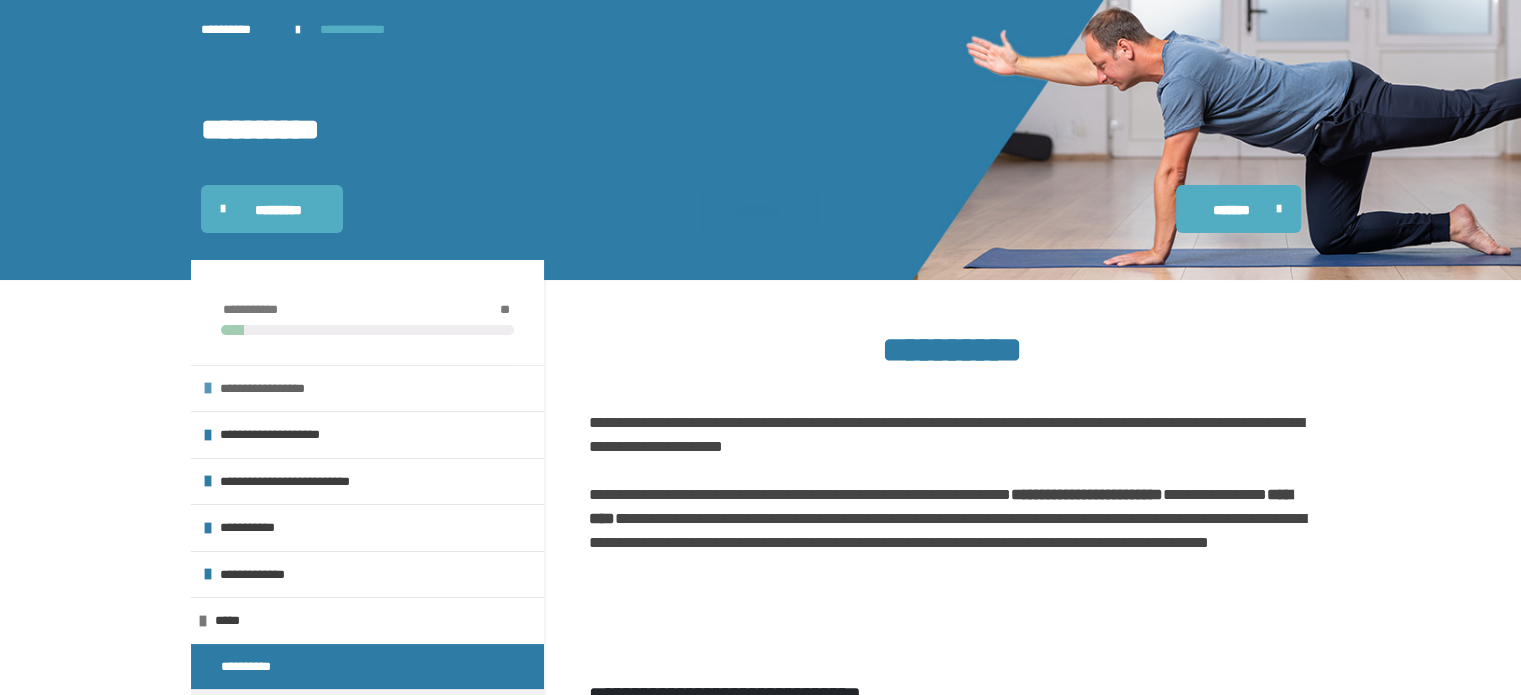 click on "**********" at bounding box center [275, 389] 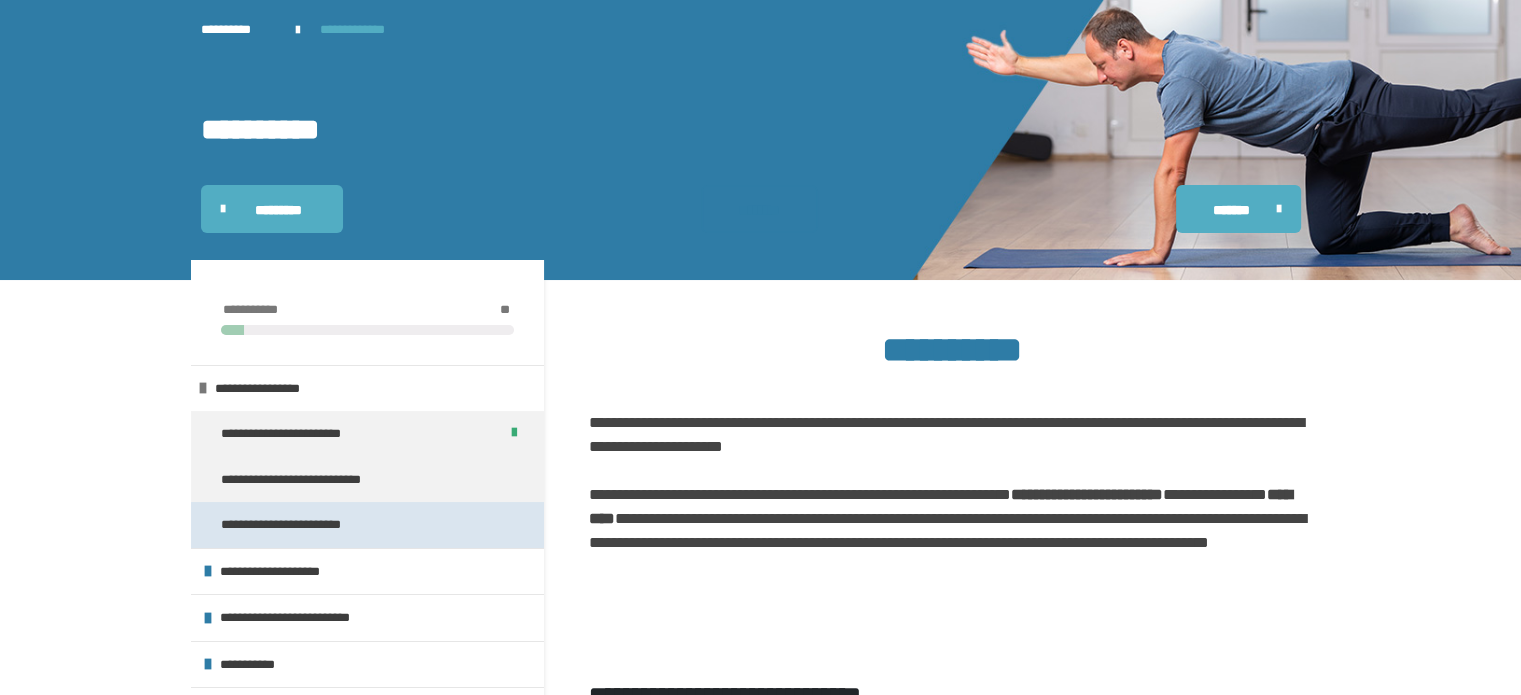 click on "**********" at bounding box center (311, 525) 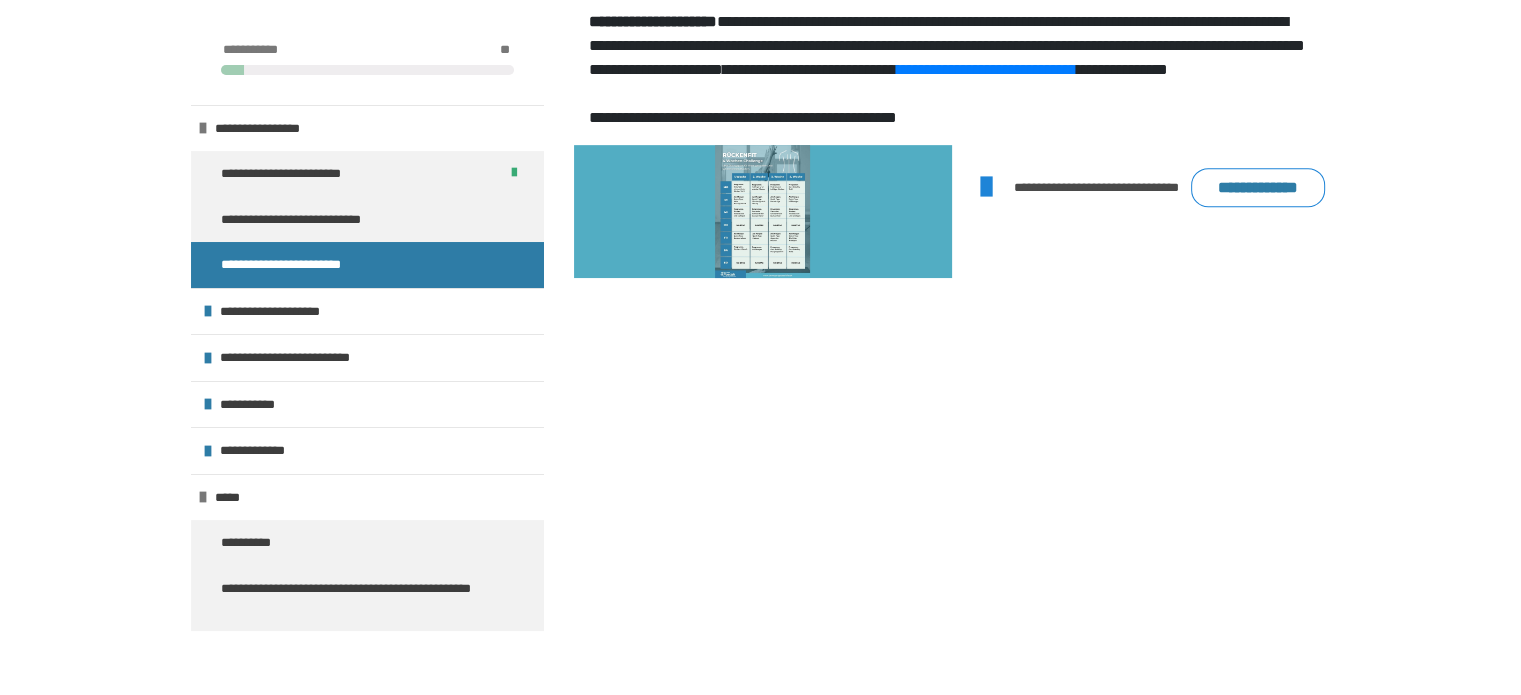 scroll, scrollTop: 925, scrollLeft: 0, axis: vertical 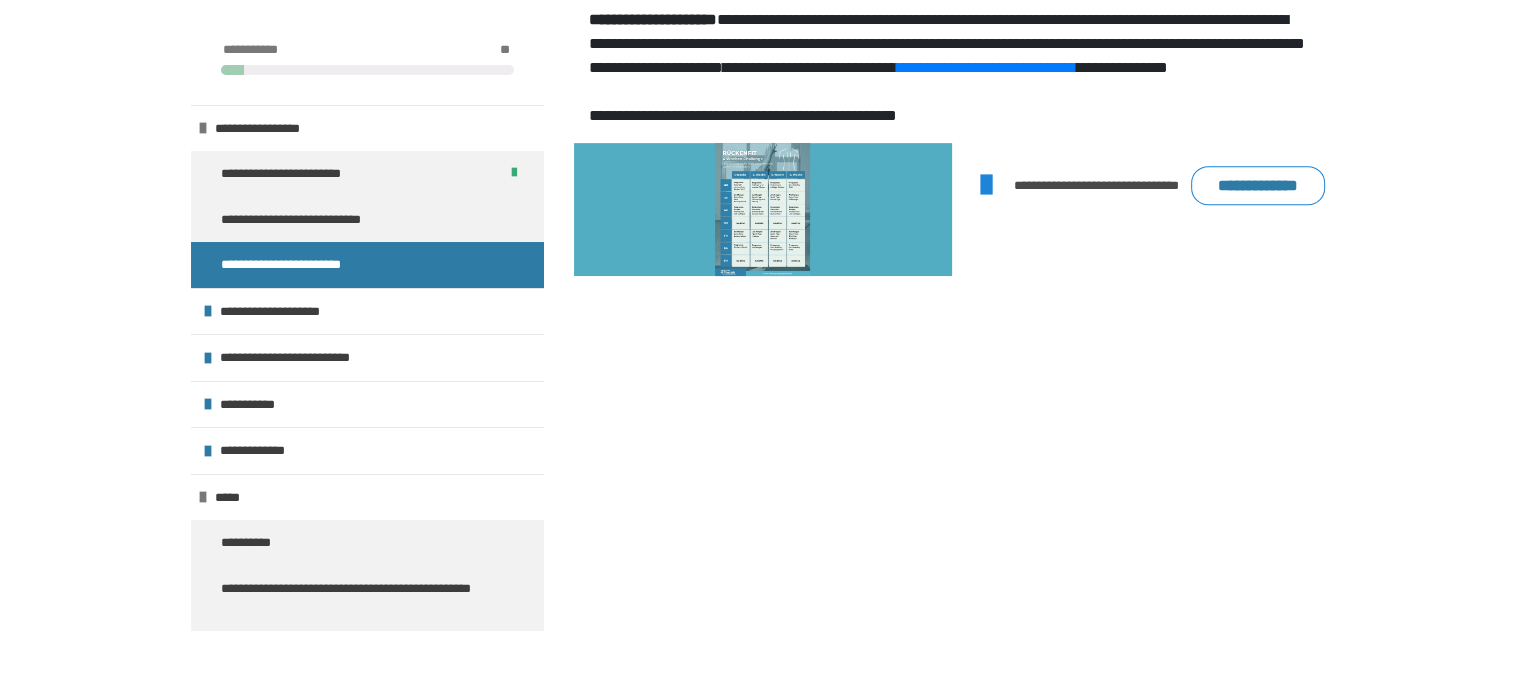 click on "**********" at bounding box center [1258, 186] 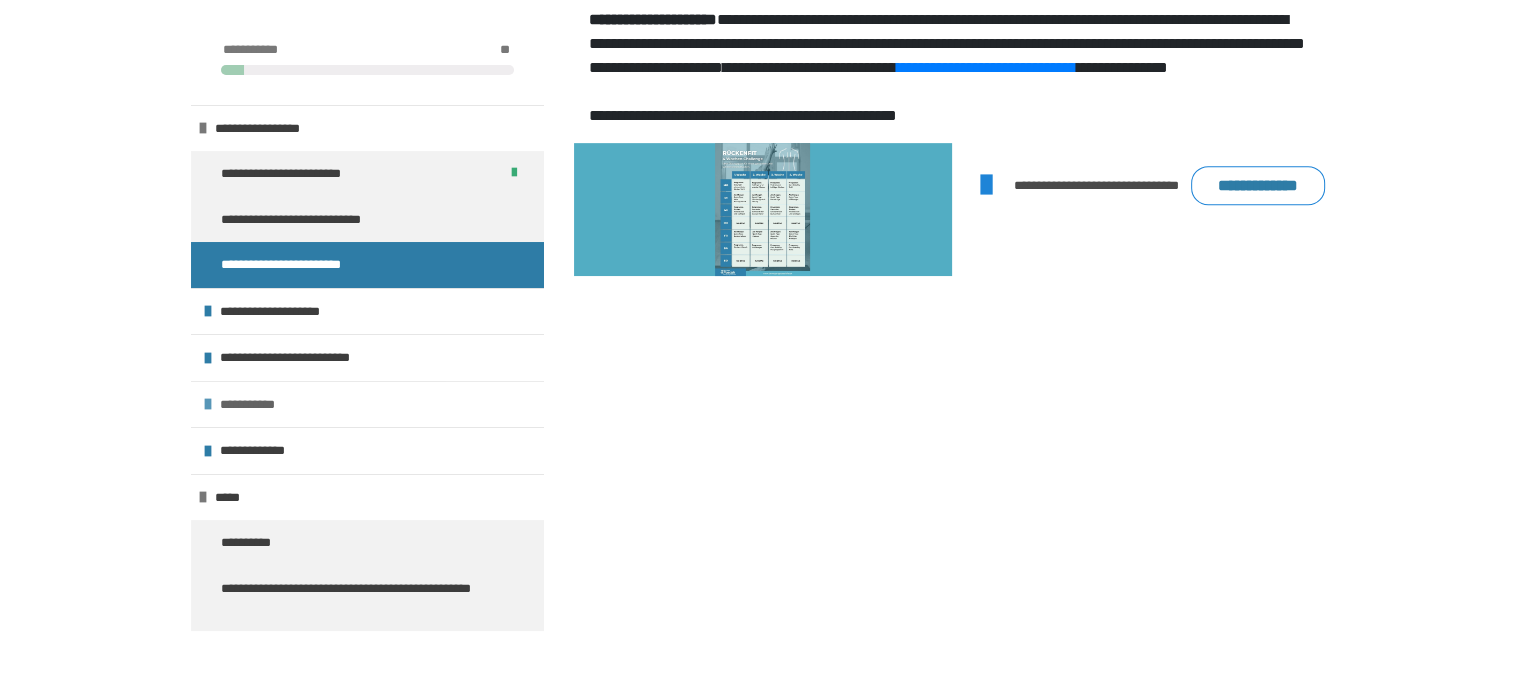 click on "**********" at bounding box center (258, 405) 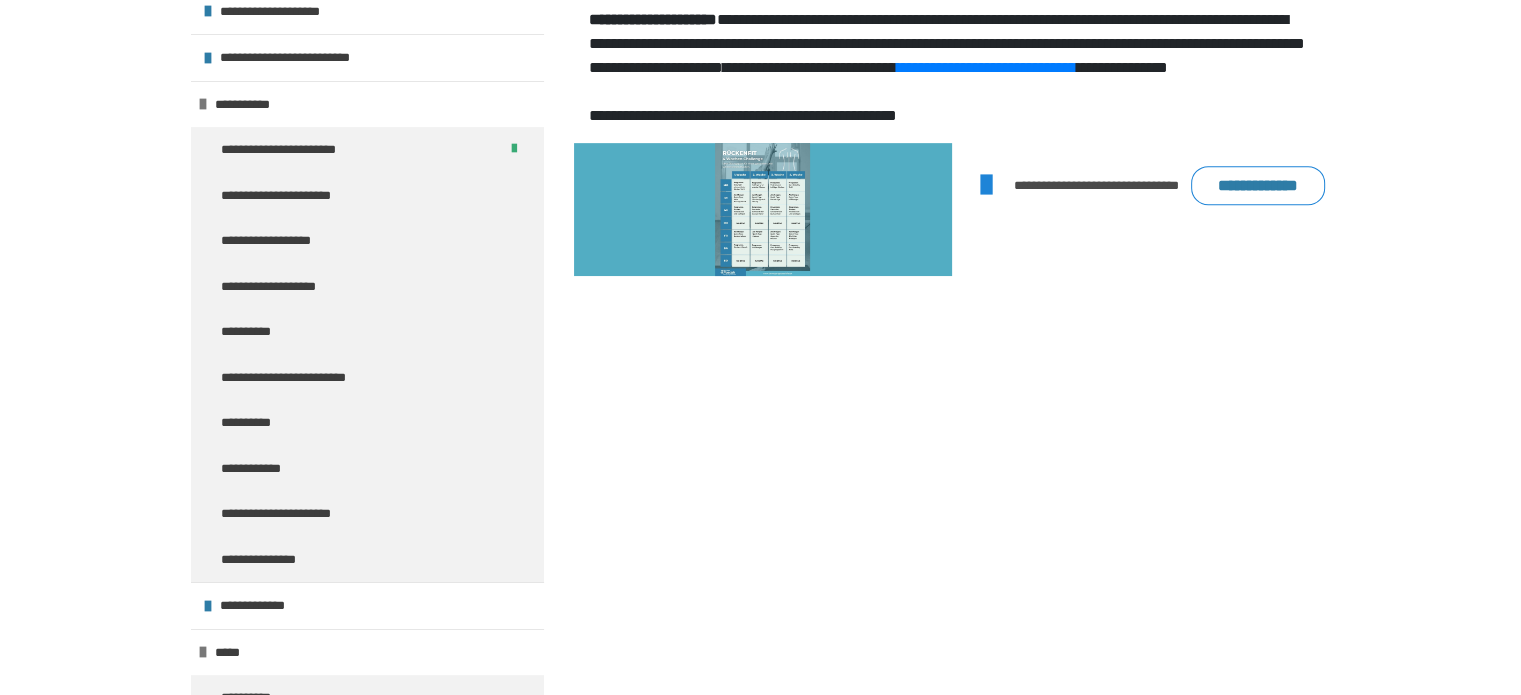 scroll, scrollTop: 308, scrollLeft: 0, axis: vertical 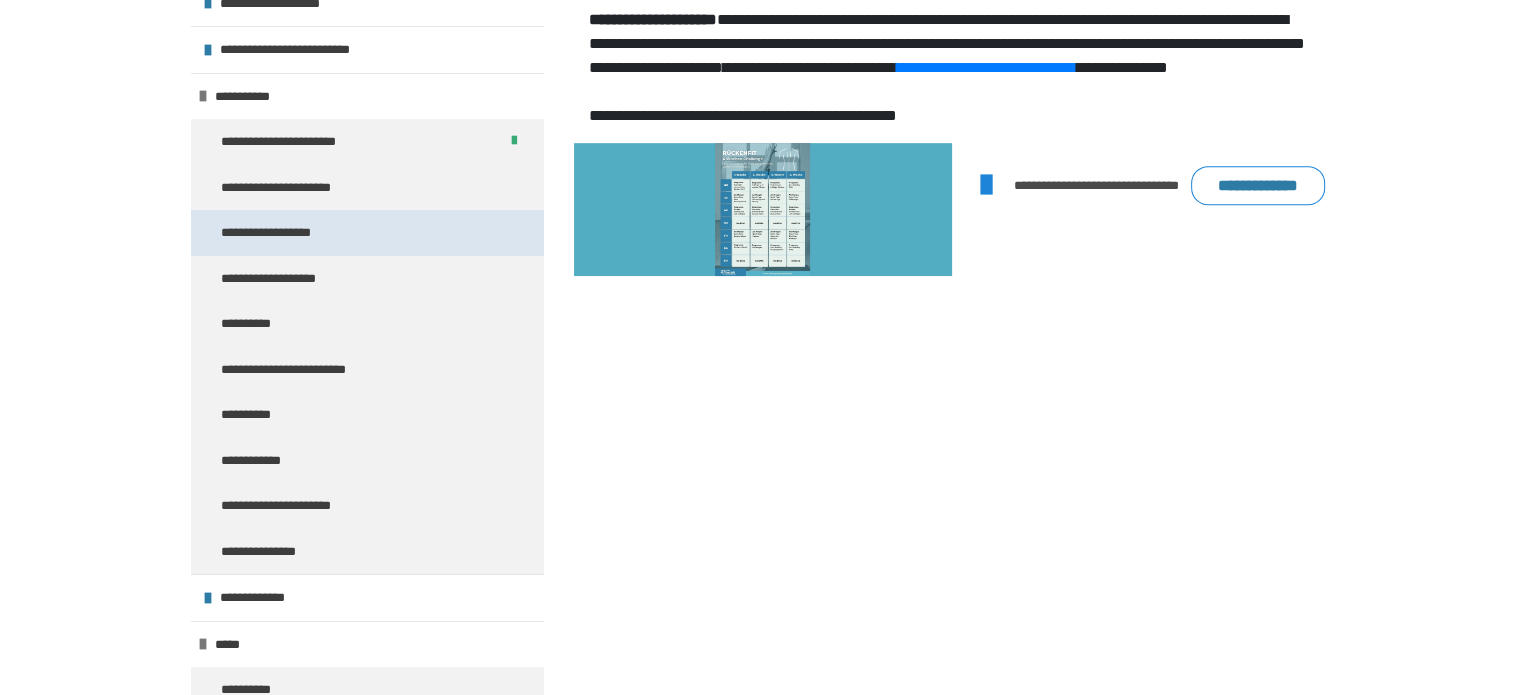 click on "**********" at bounding box center [286, 233] 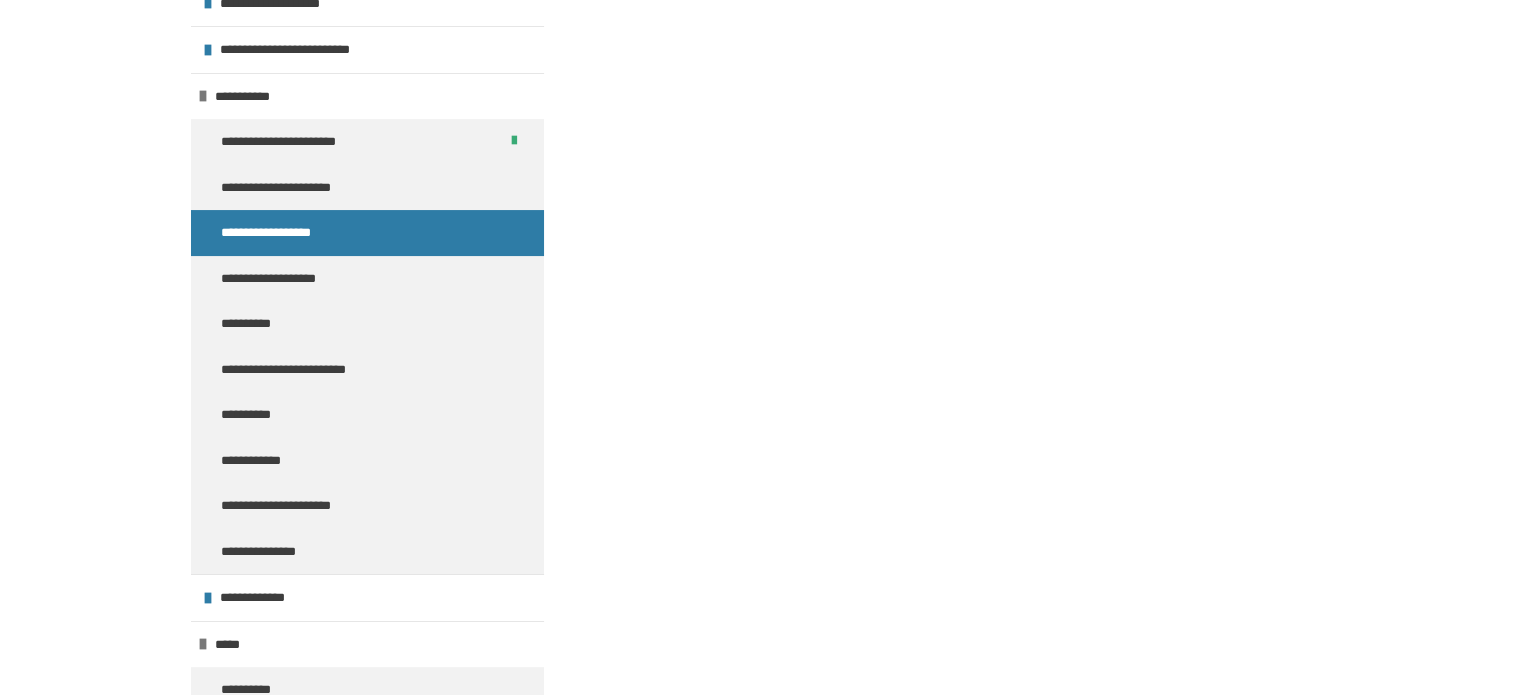 scroll, scrollTop: 781, scrollLeft: 0, axis: vertical 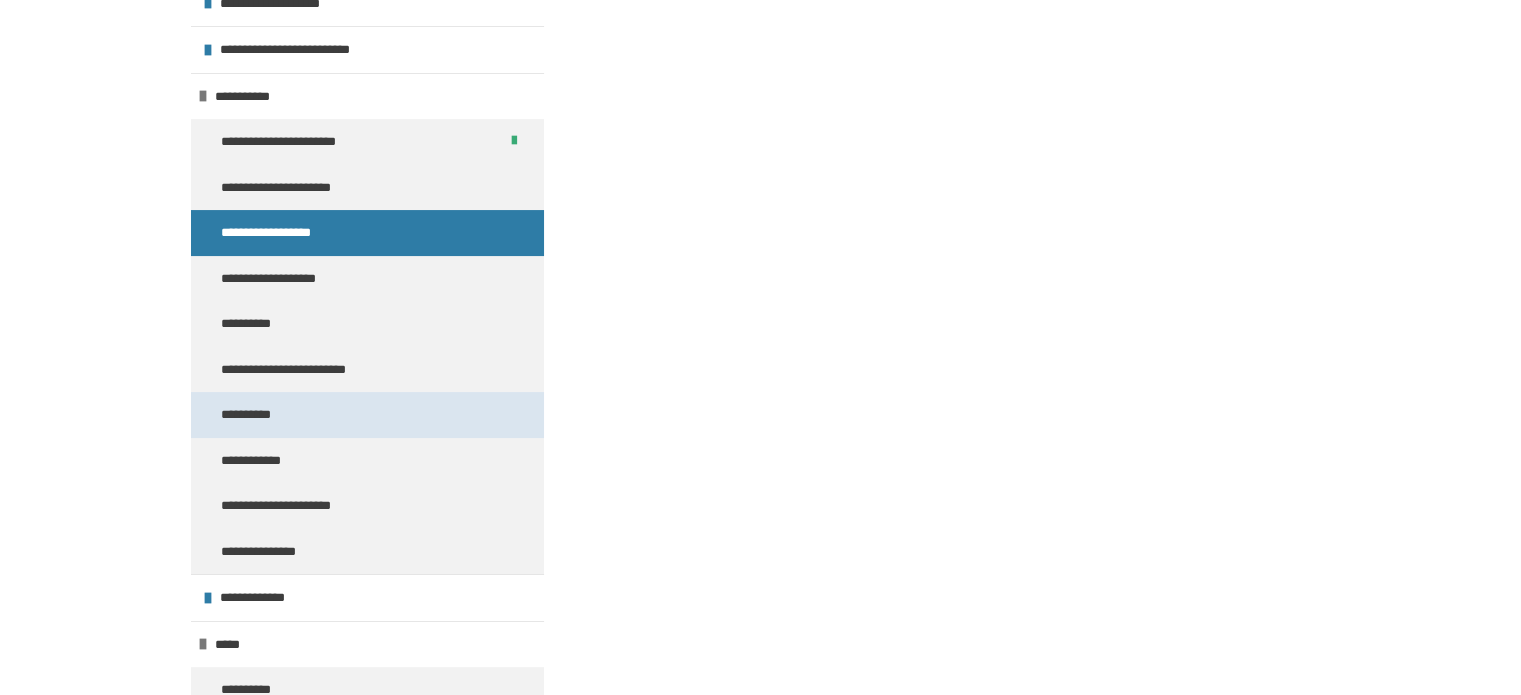 click on "**********" at bounding box center (259, 415) 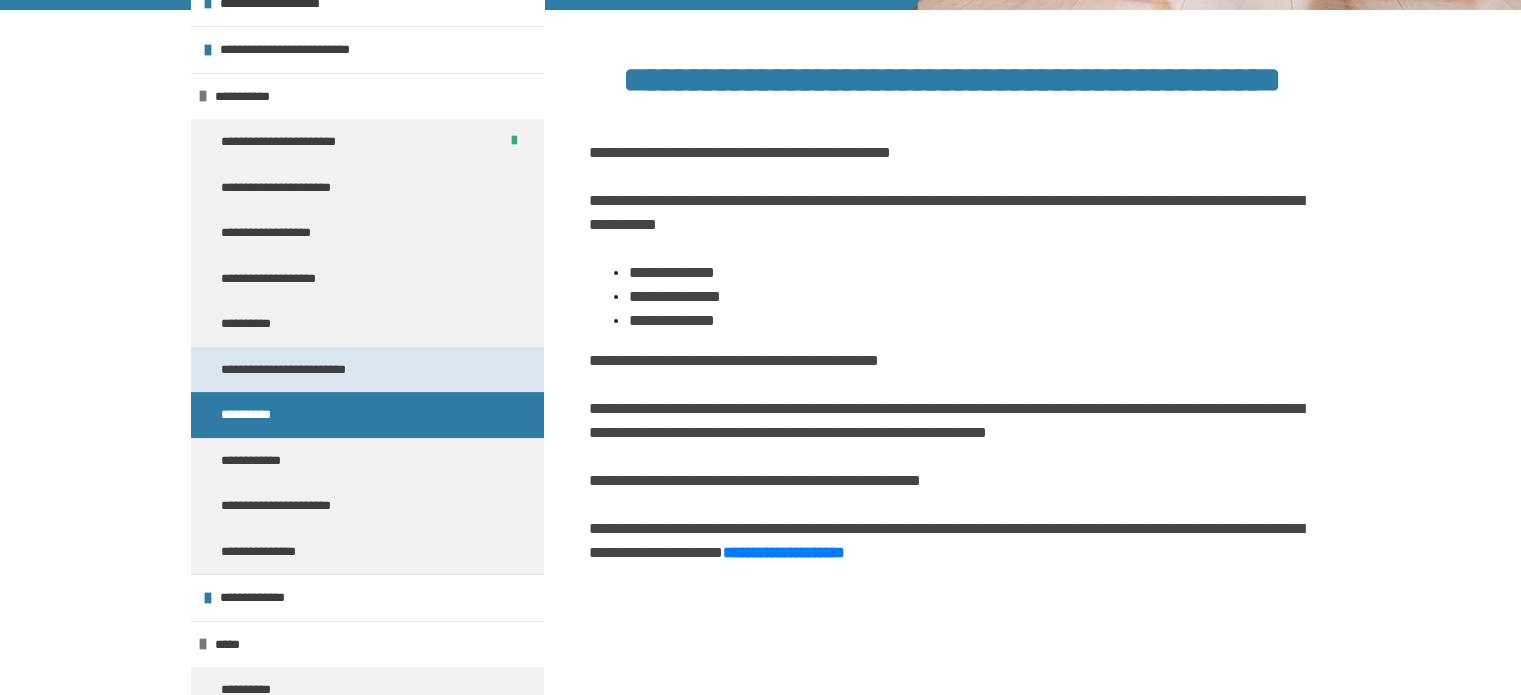 click on "**********" at bounding box center (310, 370) 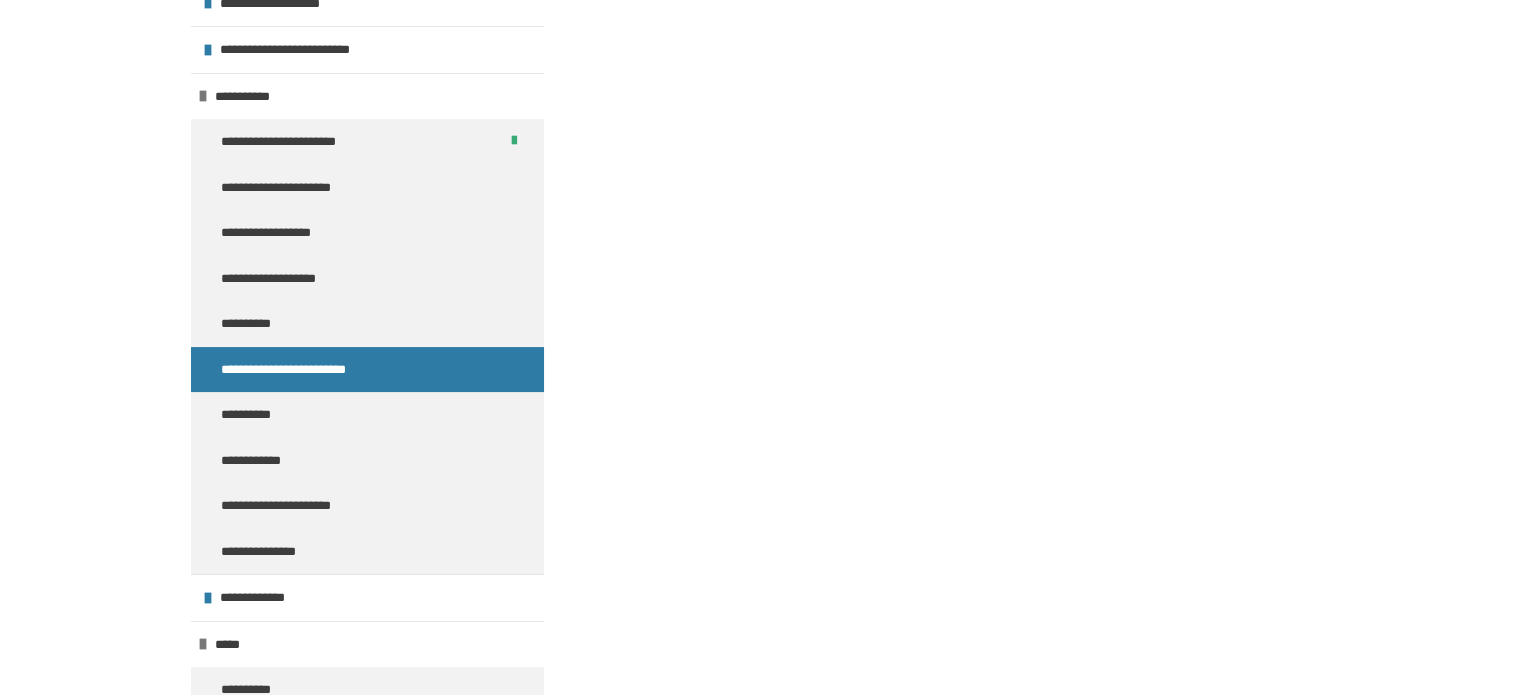 scroll, scrollTop: 934, scrollLeft: 0, axis: vertical 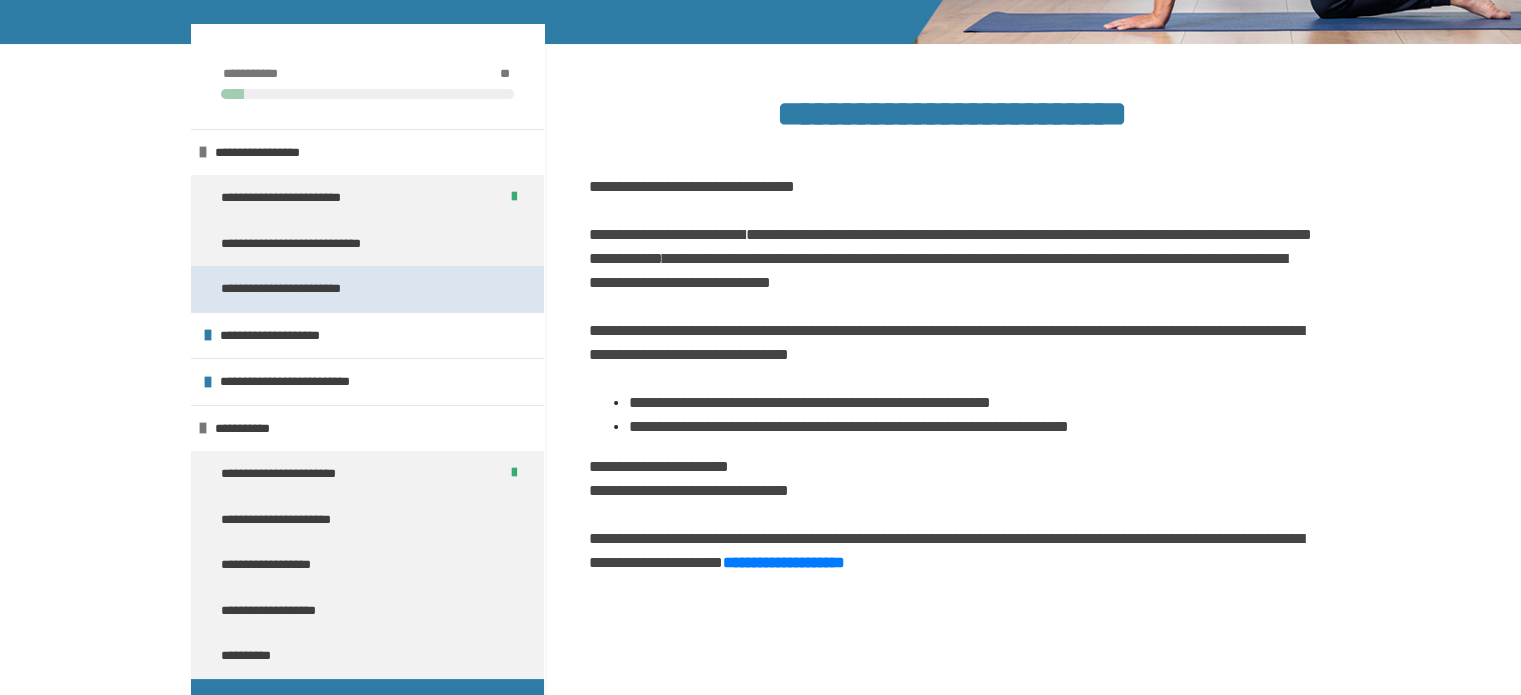click on "**********" at bounding box center [311, 289] 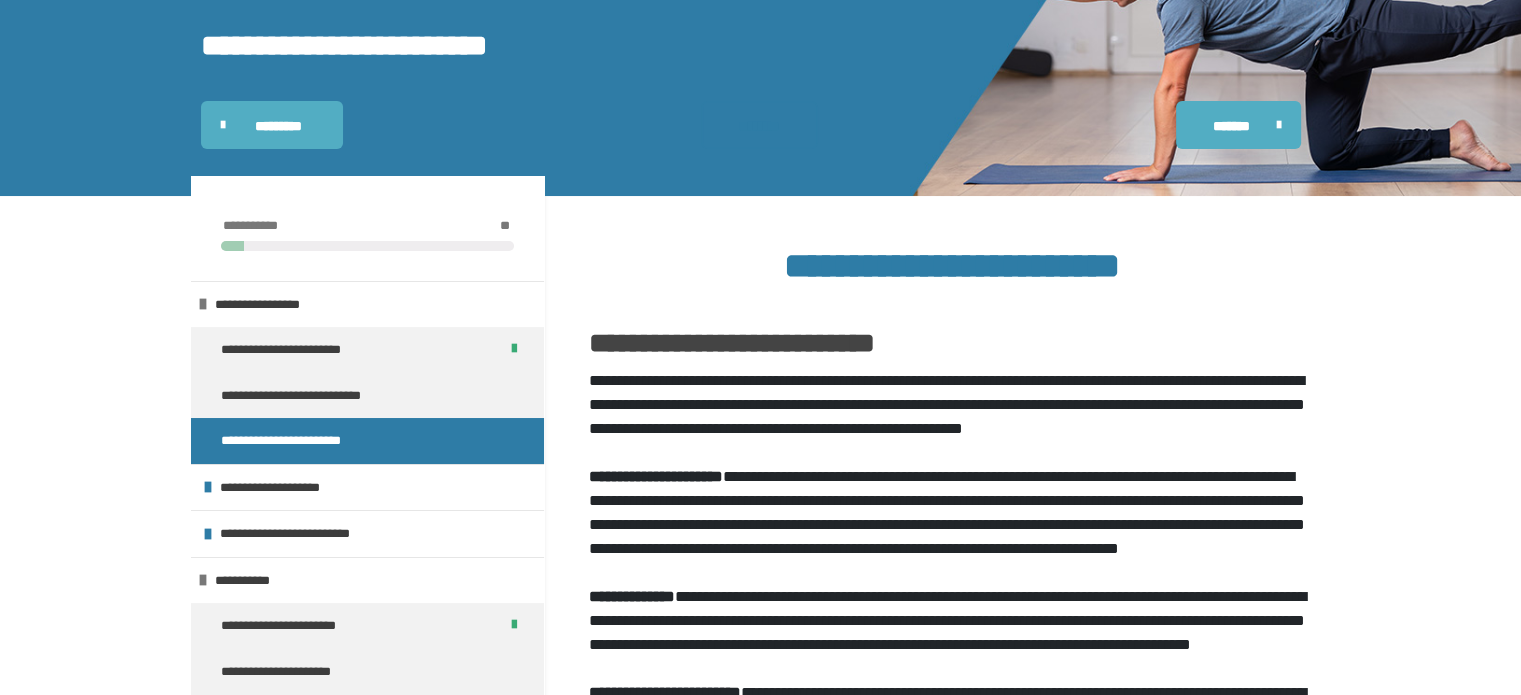 scroll, scrollTop: 0, scrollLeft: 0, axis: both 